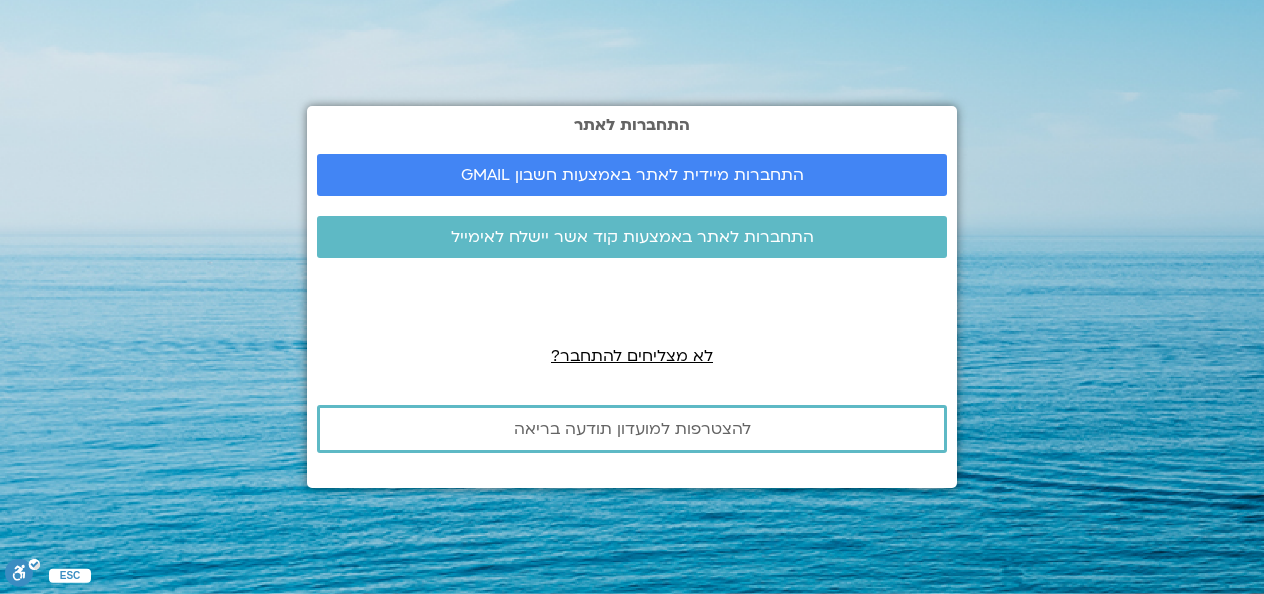 scroll, scrollTop: 0, scrollLeft: 0, axis: both 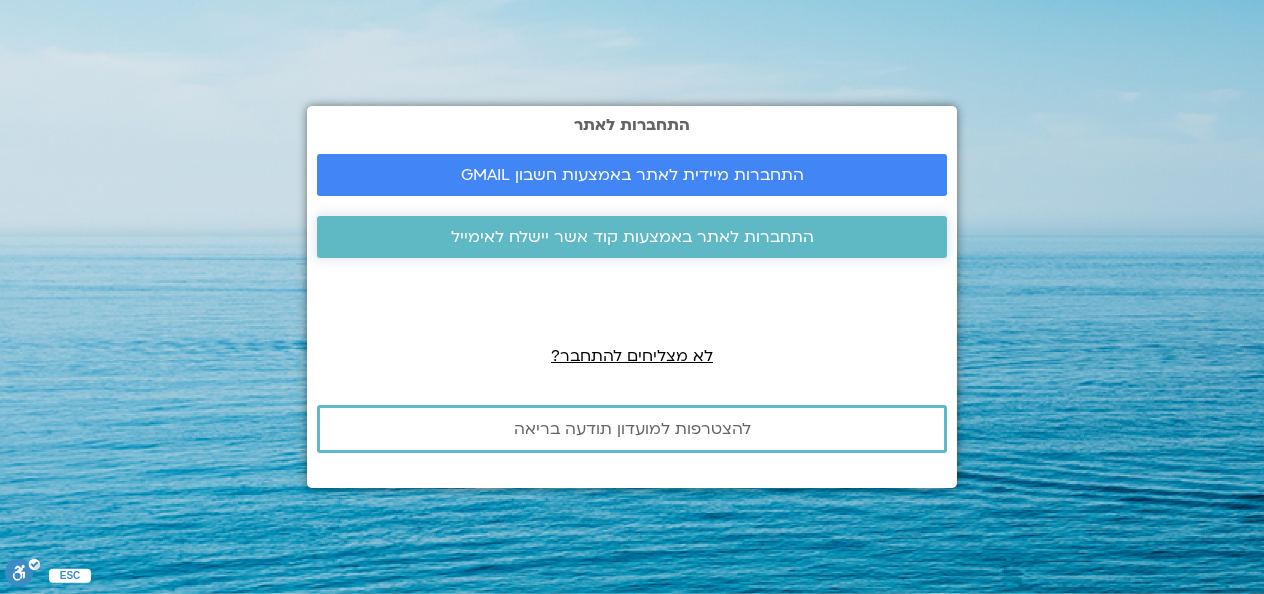 click on "התחברות לאתר באמצעות קוד אשר יישלח לאימייל" at bounding box center (632, 237) 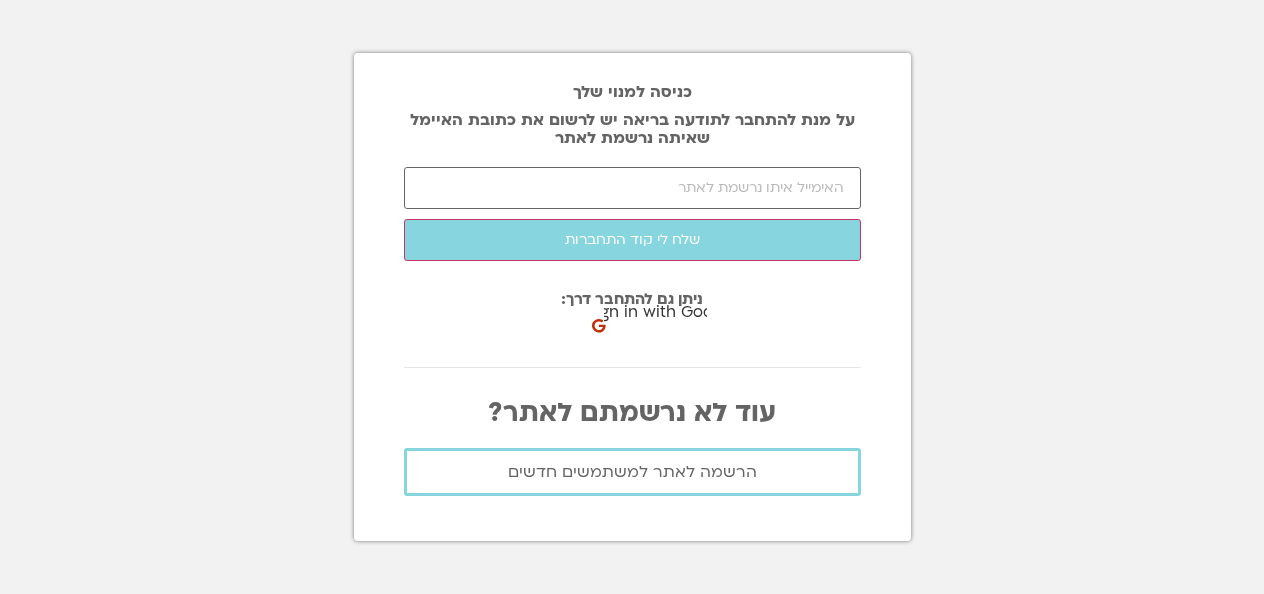 scroll, scrollTop: 0, scrollLeft: 0, axis: both 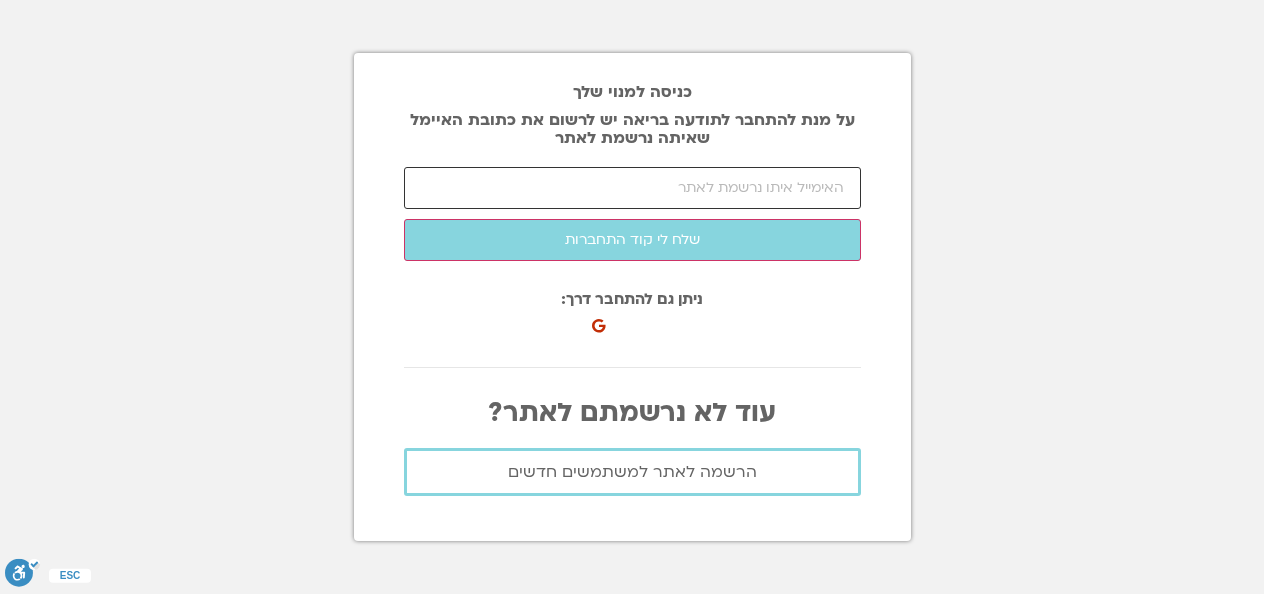 click at bounding box center [632, 188] 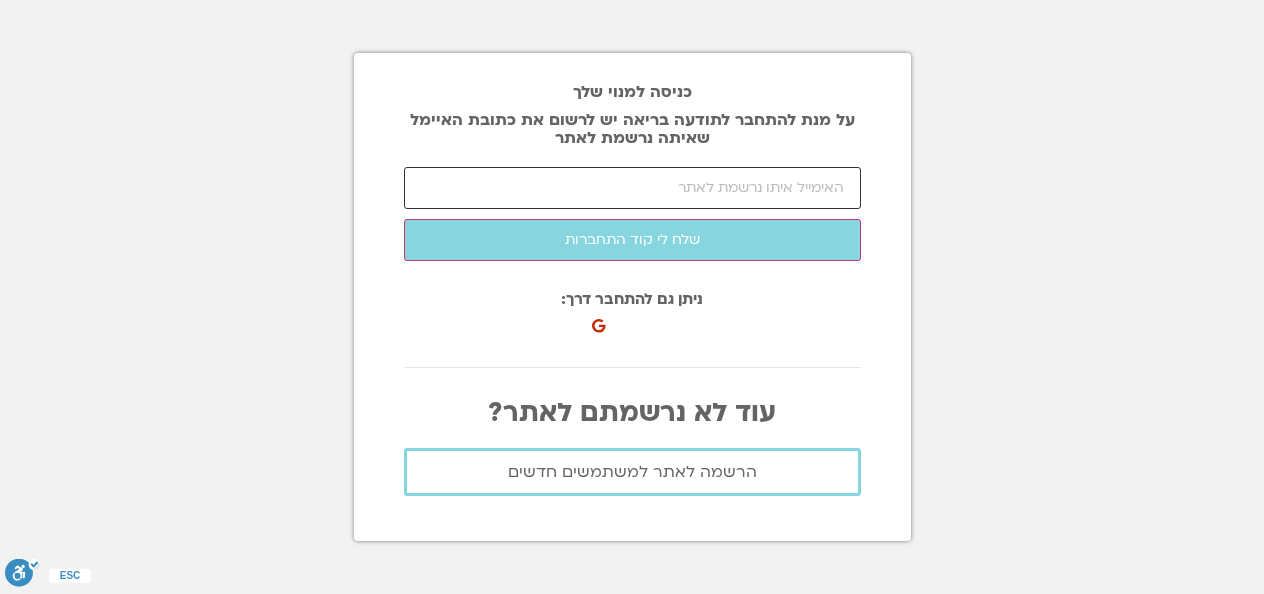 type on "ד" 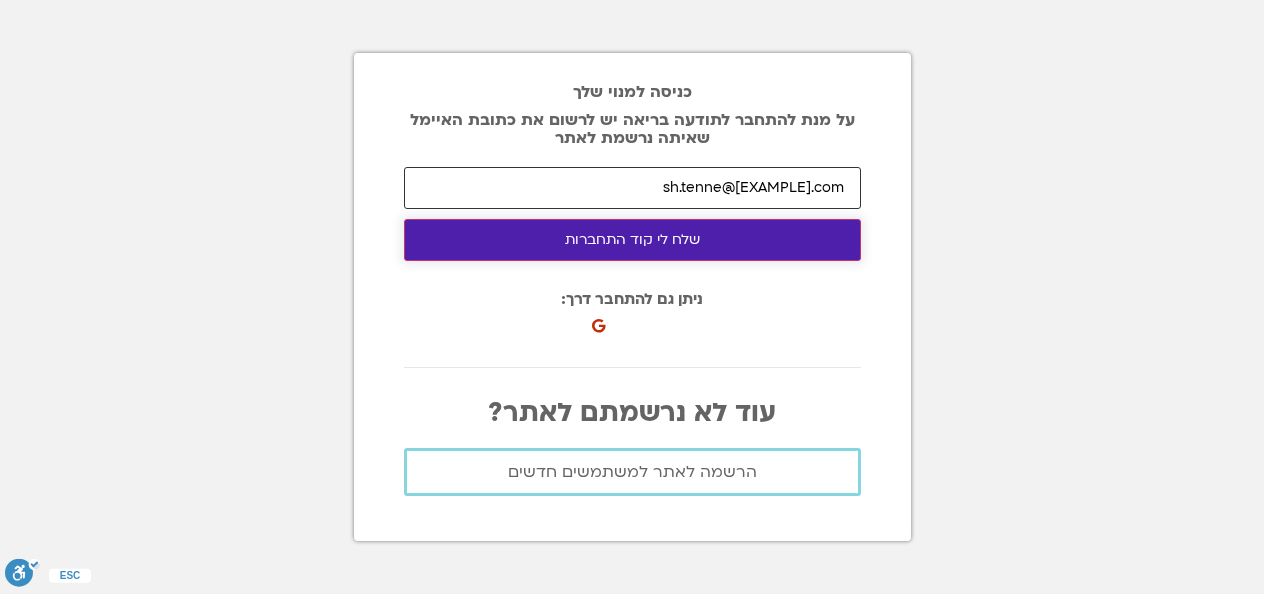type on "sh.tenne@gmail.com" 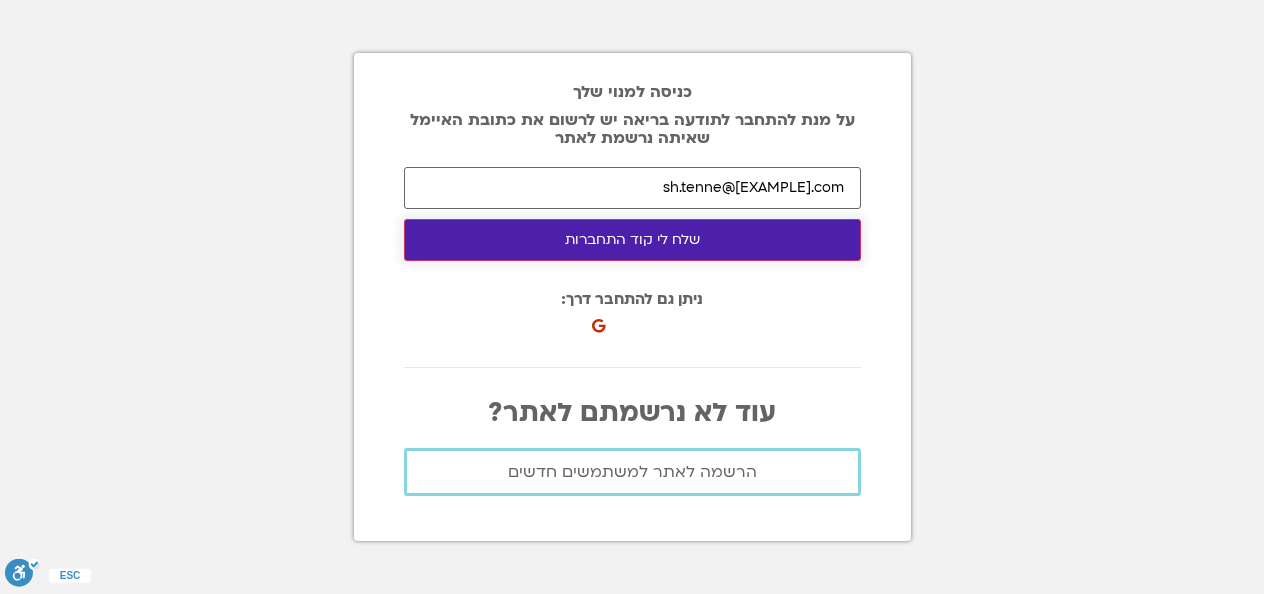 click on "שלח לי קוד התחברות" at bounding box center [632, 240] 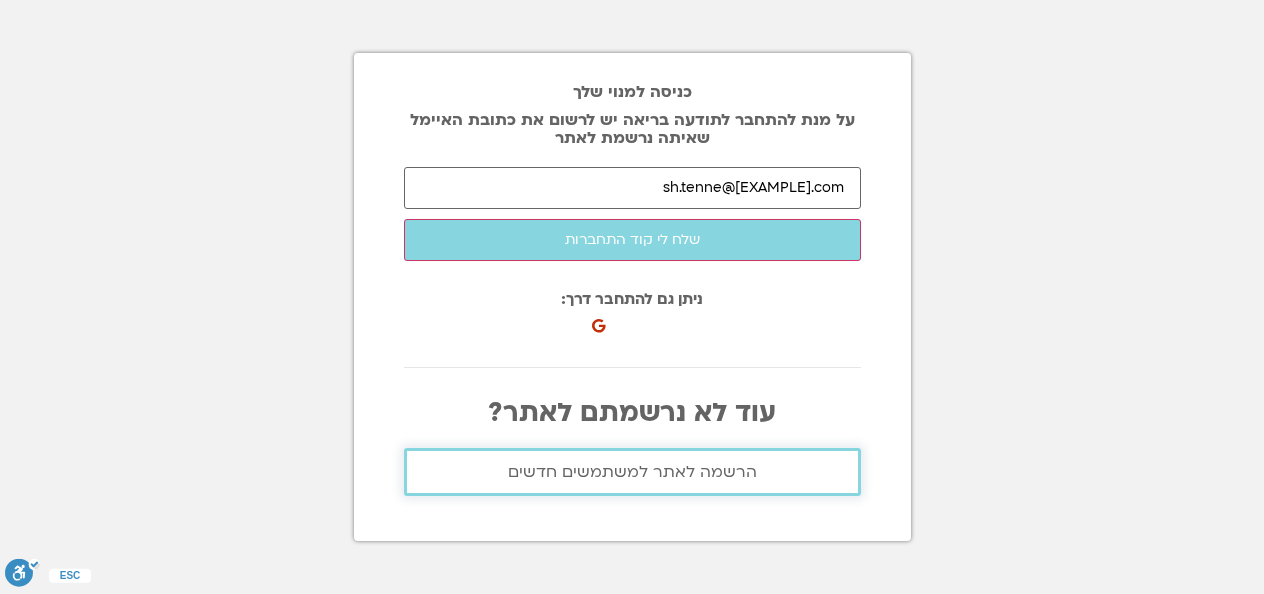 click on "הרשמה לאתר למשתמשים חדשים" at bounding box center (632, 472) 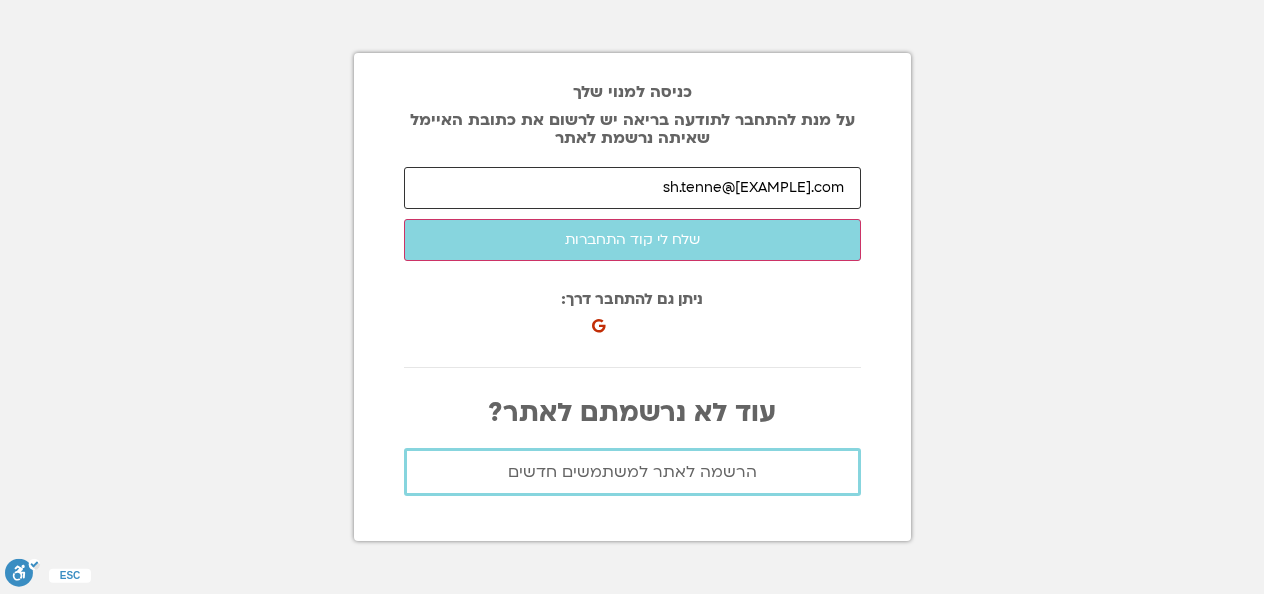 click on "sh.tenne@gmail.com" at bounding box center (632, 188) 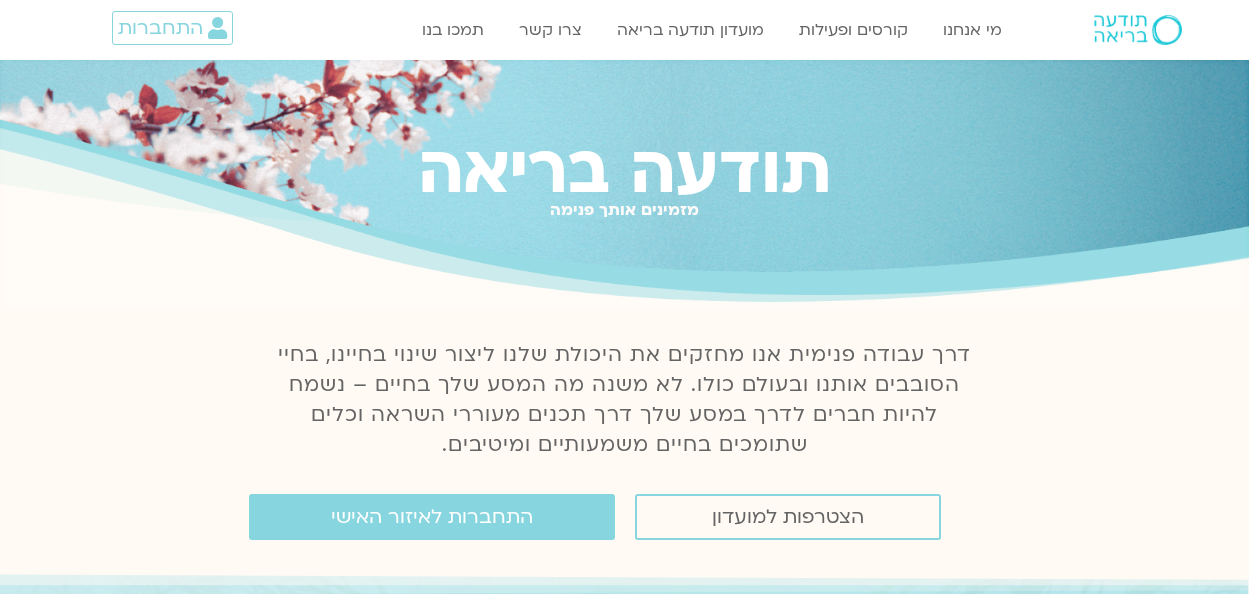 scroll, scrollTop: 0, scrollLeft: 0, axis: both 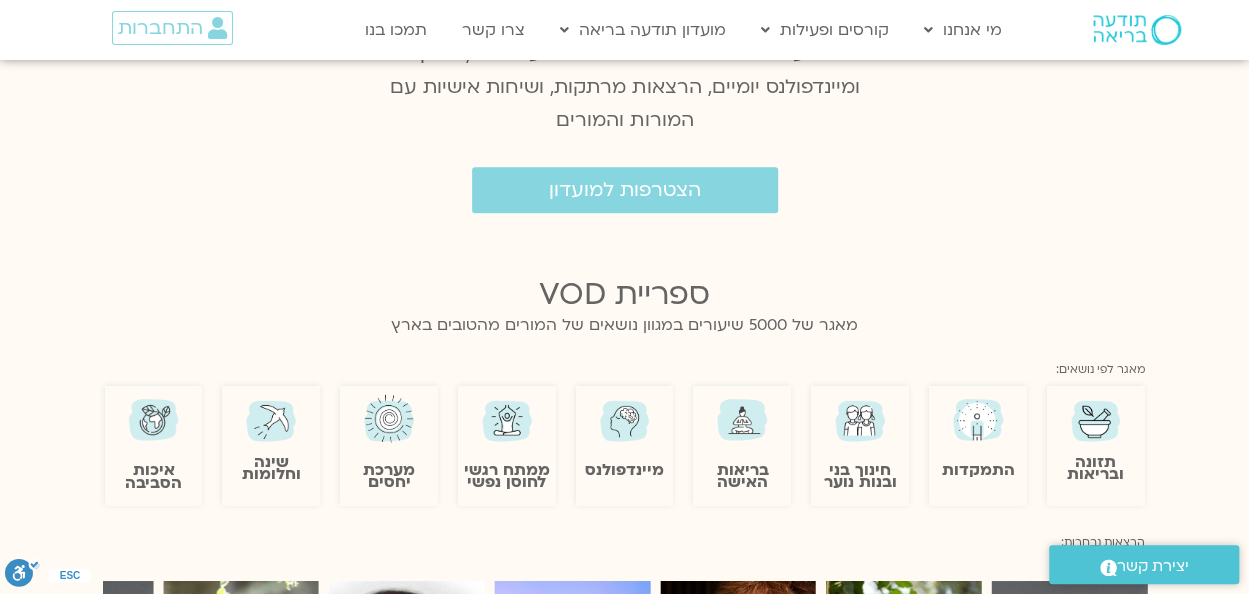 click at bounding box center [1096, 419] 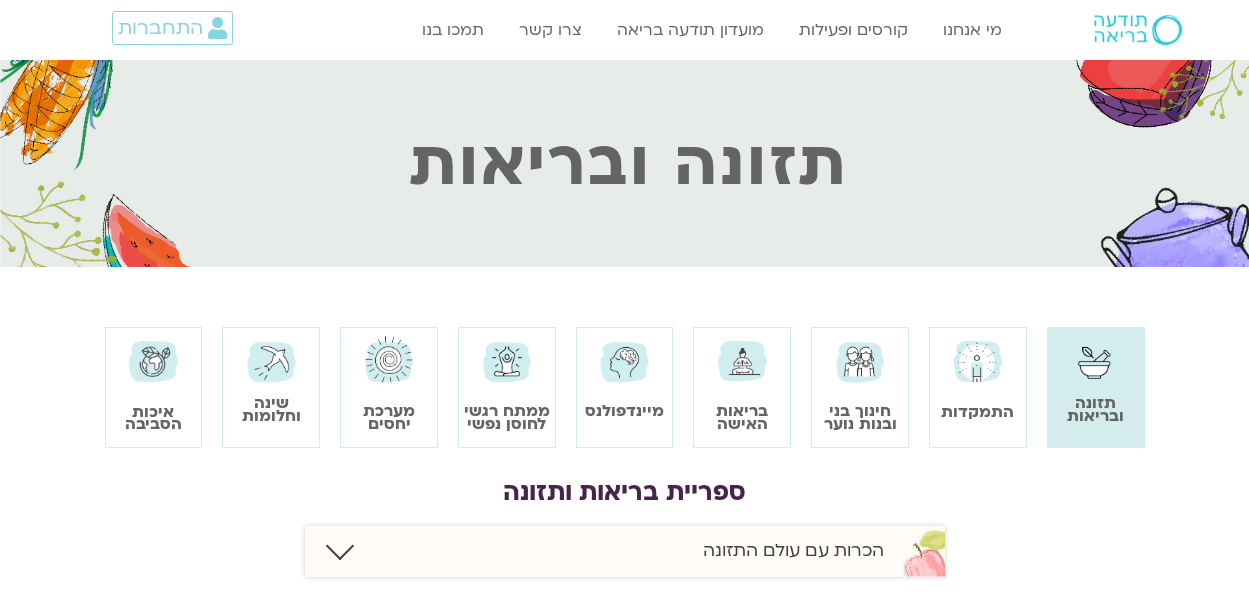 scroll, scrollTop: 0, scrollLeft: 0, axis: both 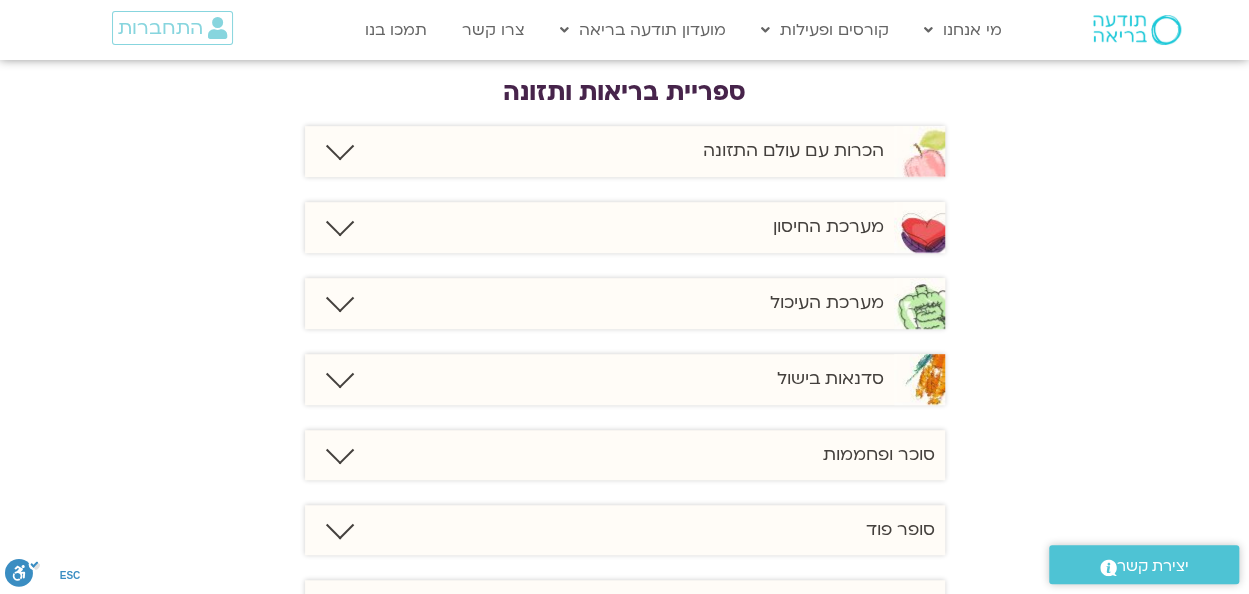 click at bounding box center (339, 449) 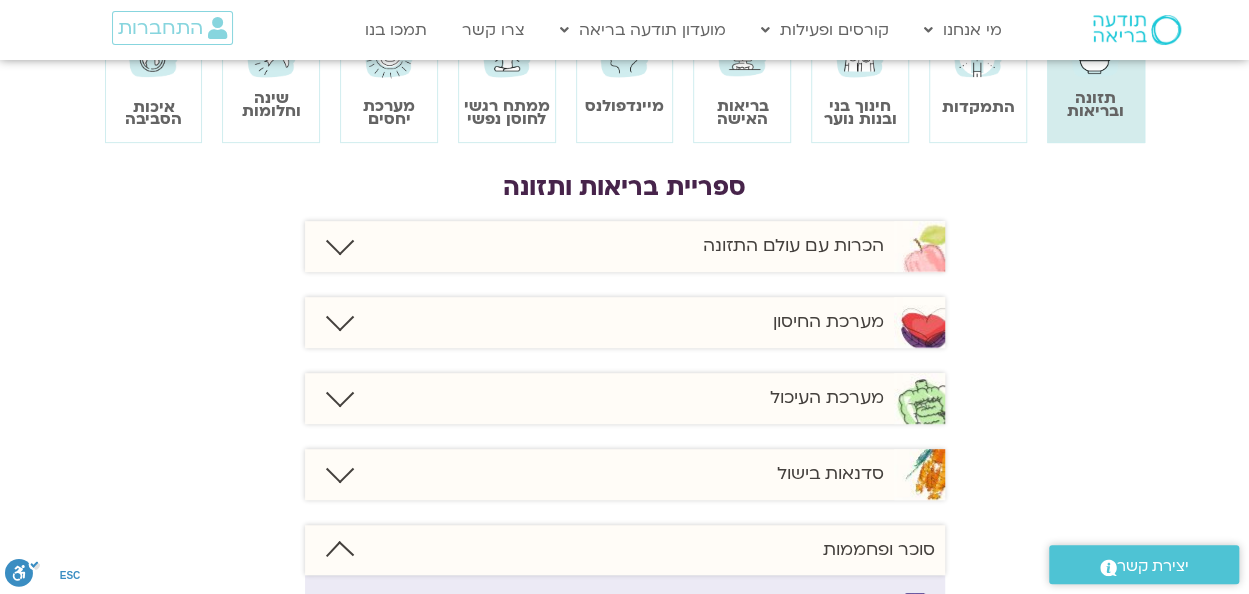scroll, scrollTop: 300, scrollLeft: 0, axis: vertical 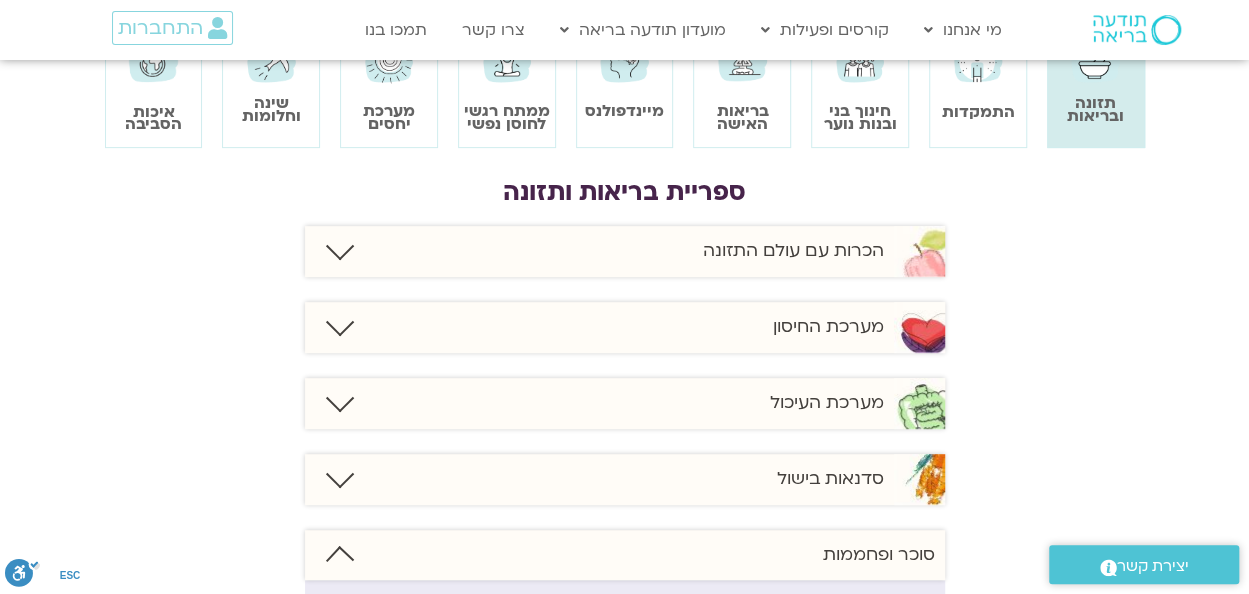 click on "מערכת העיכול" at bounding box center (827, 403) 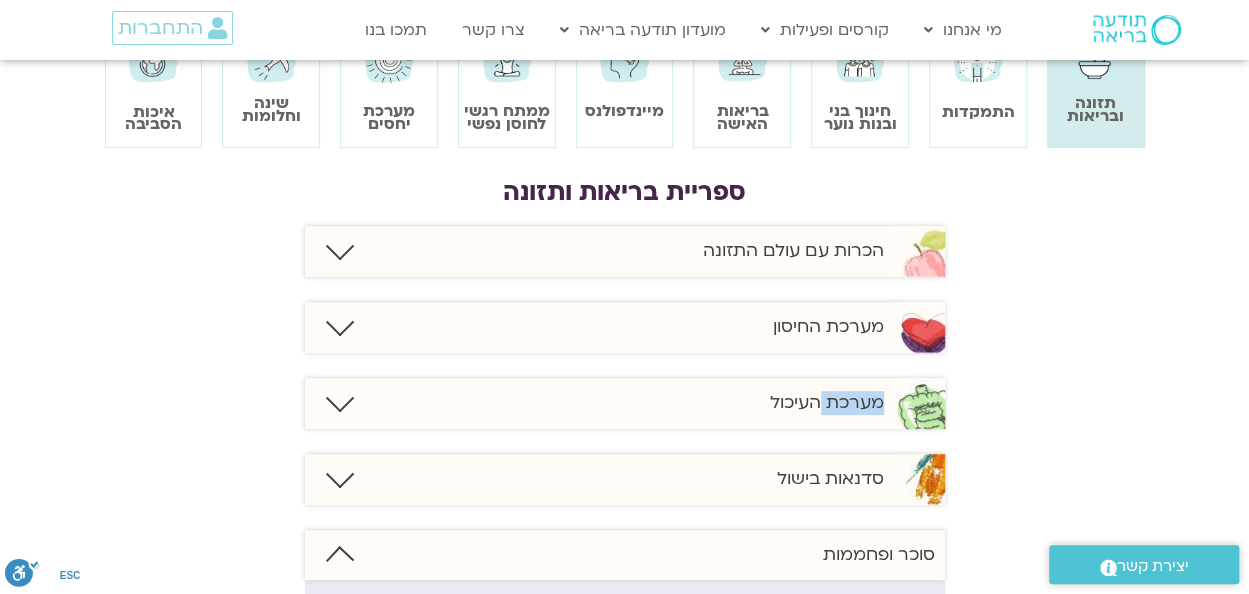 click at bounding box center (339, 397) 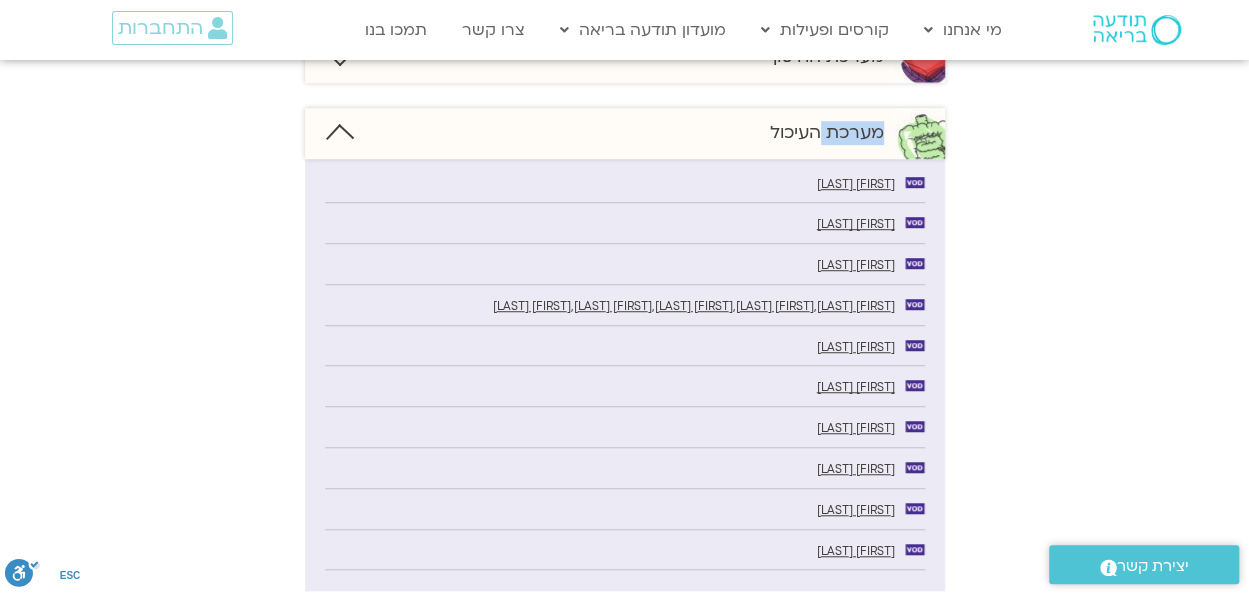 scroll, scrollTop: 600, scrollLeft: 0, axis: vertical 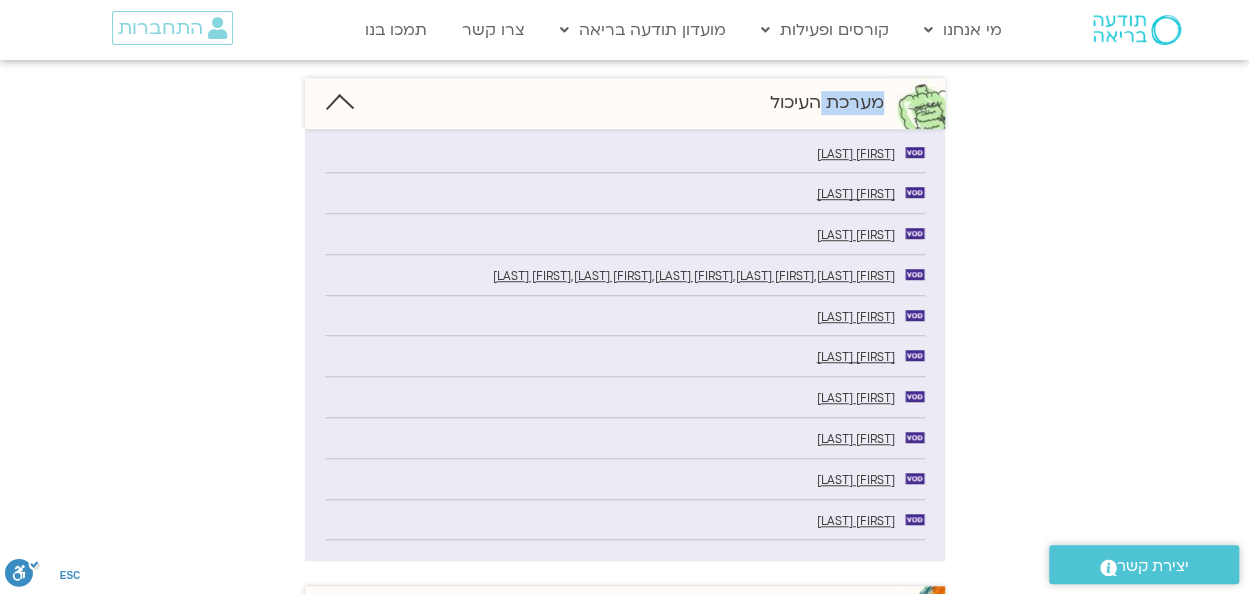 click on "להשיט את הסירה בנהר- צמחי מרפא לטיפול בעצירות  |  דרור דראמי" at bounding box center [856, 398] 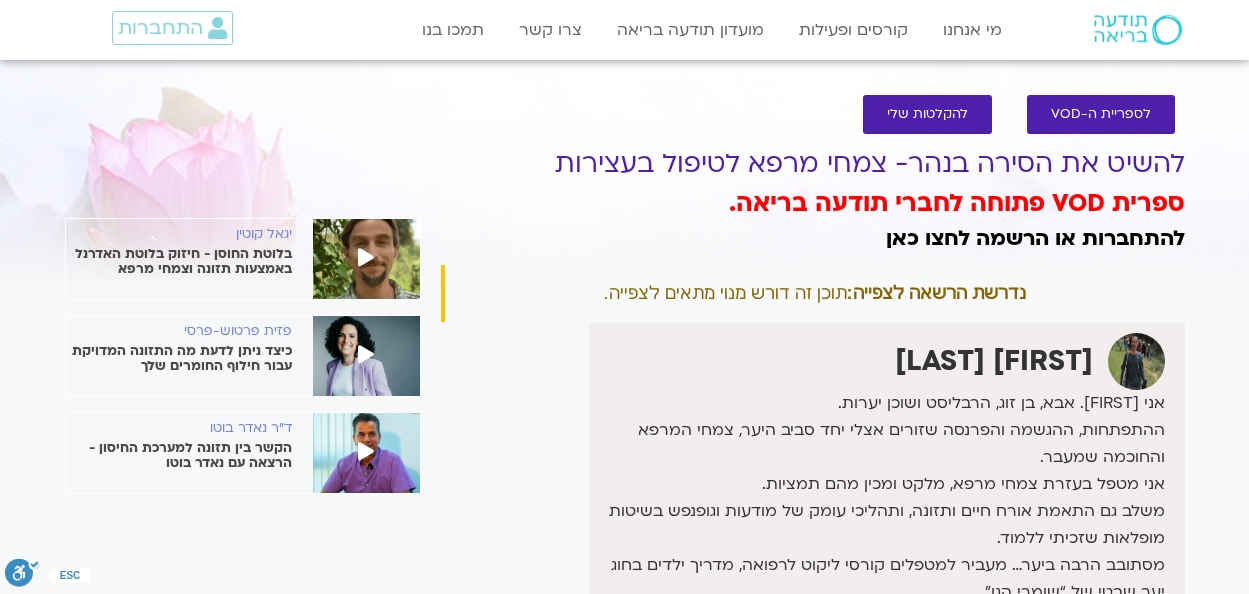 scroll, scrollTop: 0, scrollLeft: 0, axis: both 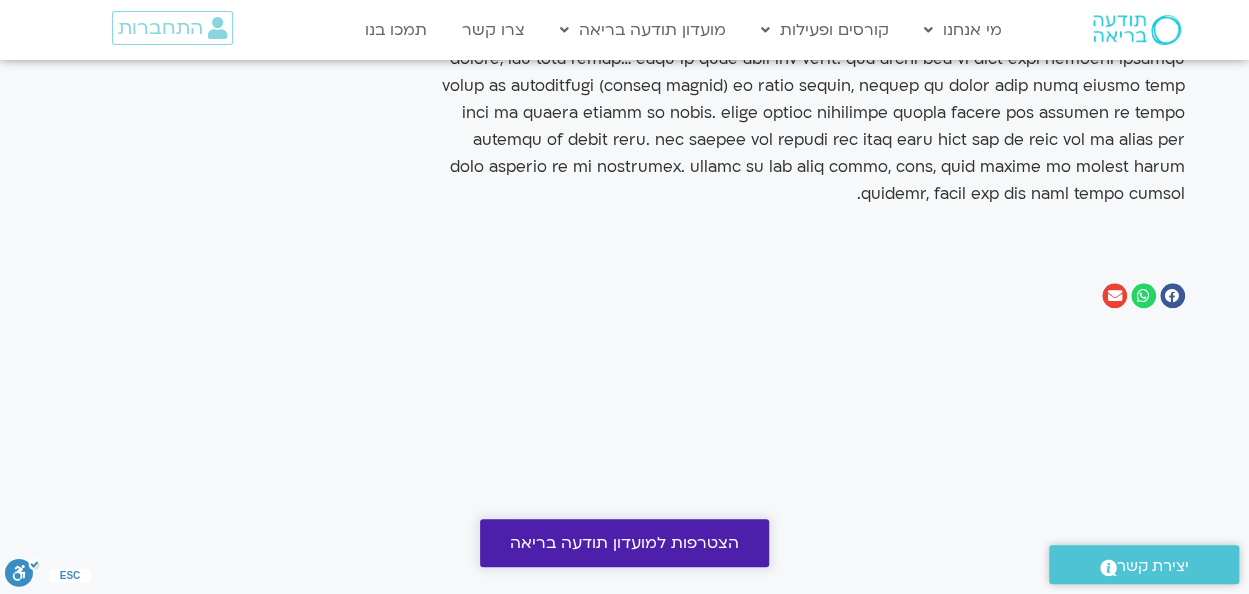 click on "הצטרפות למועדון תודעה בריאה" at bounding box center (624, 543) 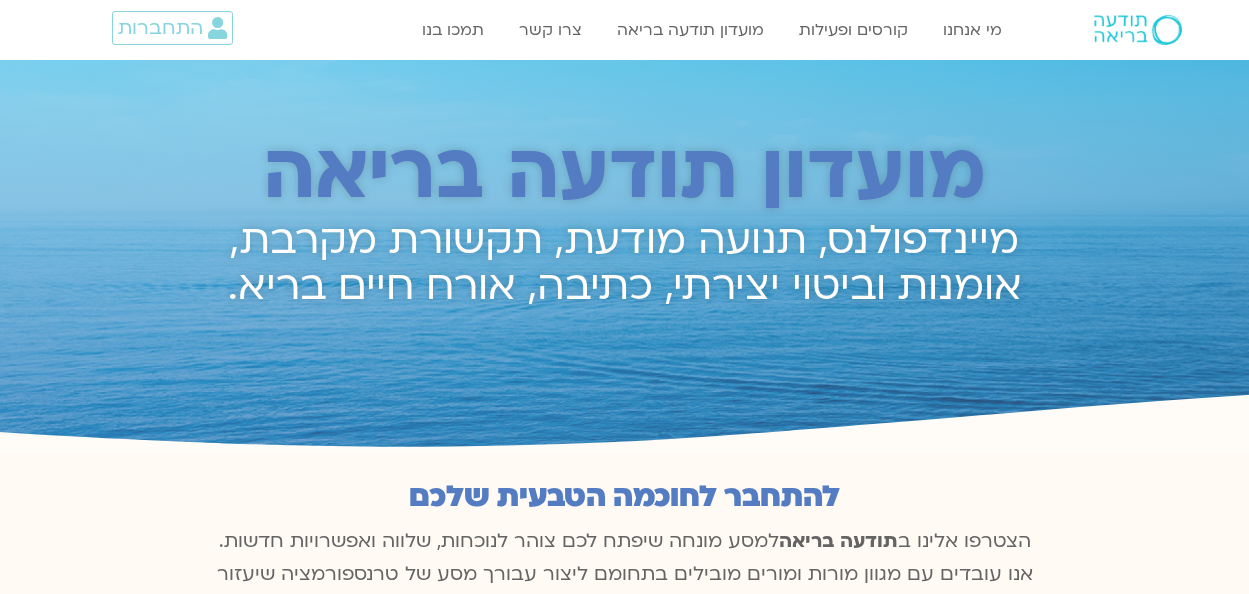 scroll, scrollTop: 0, scrollLeft: 0, axis: both 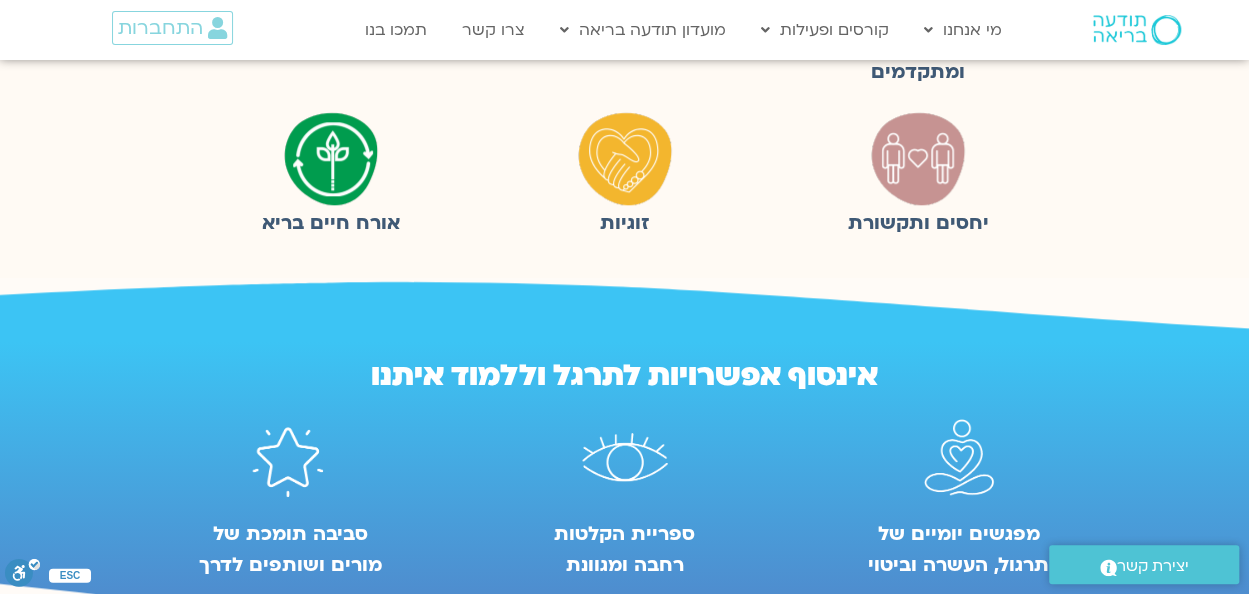 click at bounding box center (625, 158) 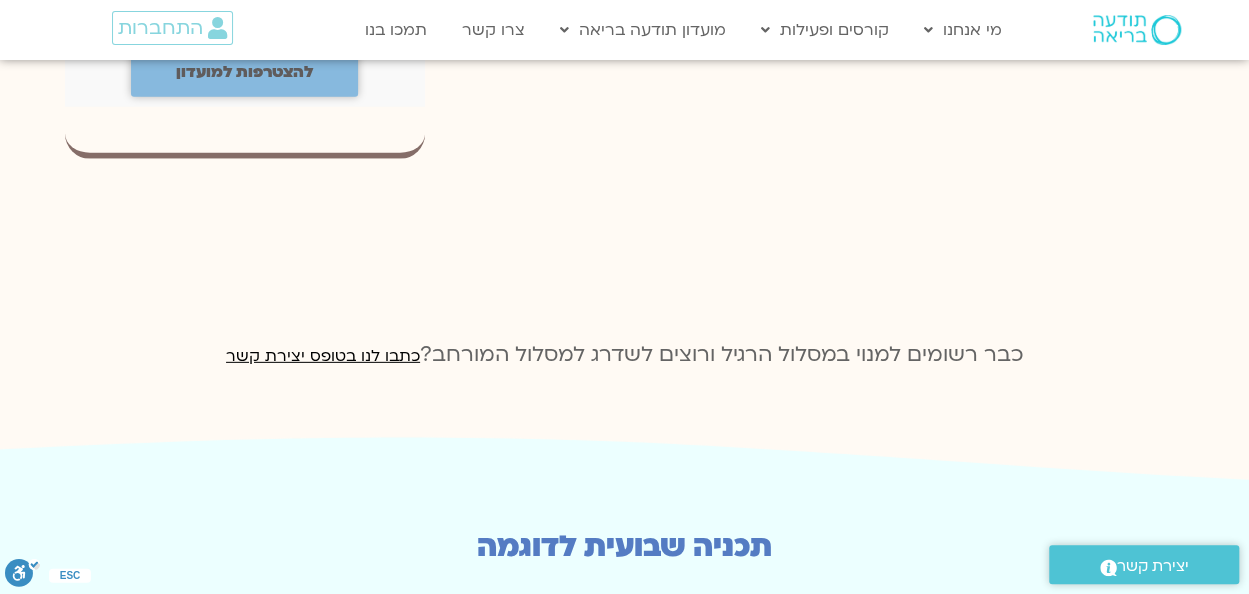 scroll, scrollTop: 3100, scrollLeft: 0, axis: vertical 